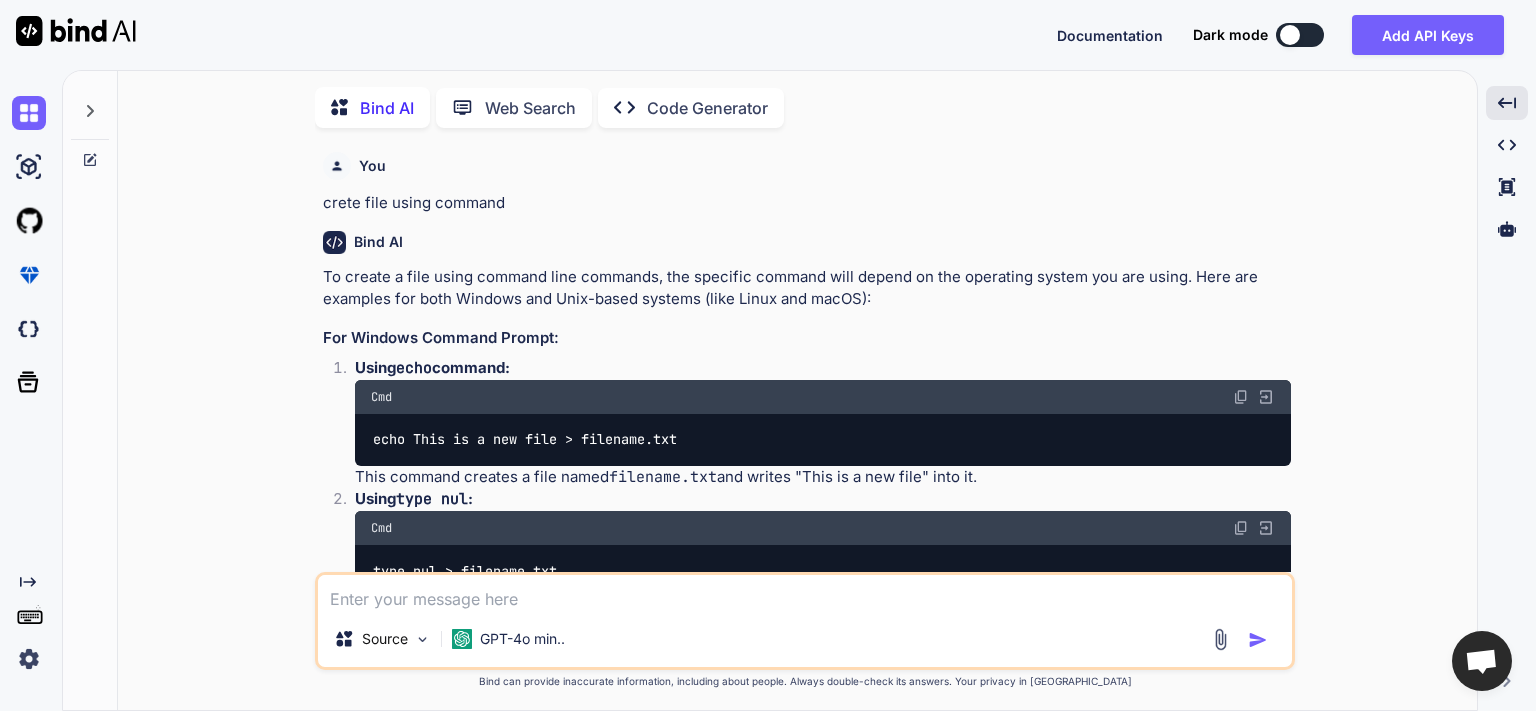 scroll, scrollTop: 0, scrollLeft: 0, axis: both 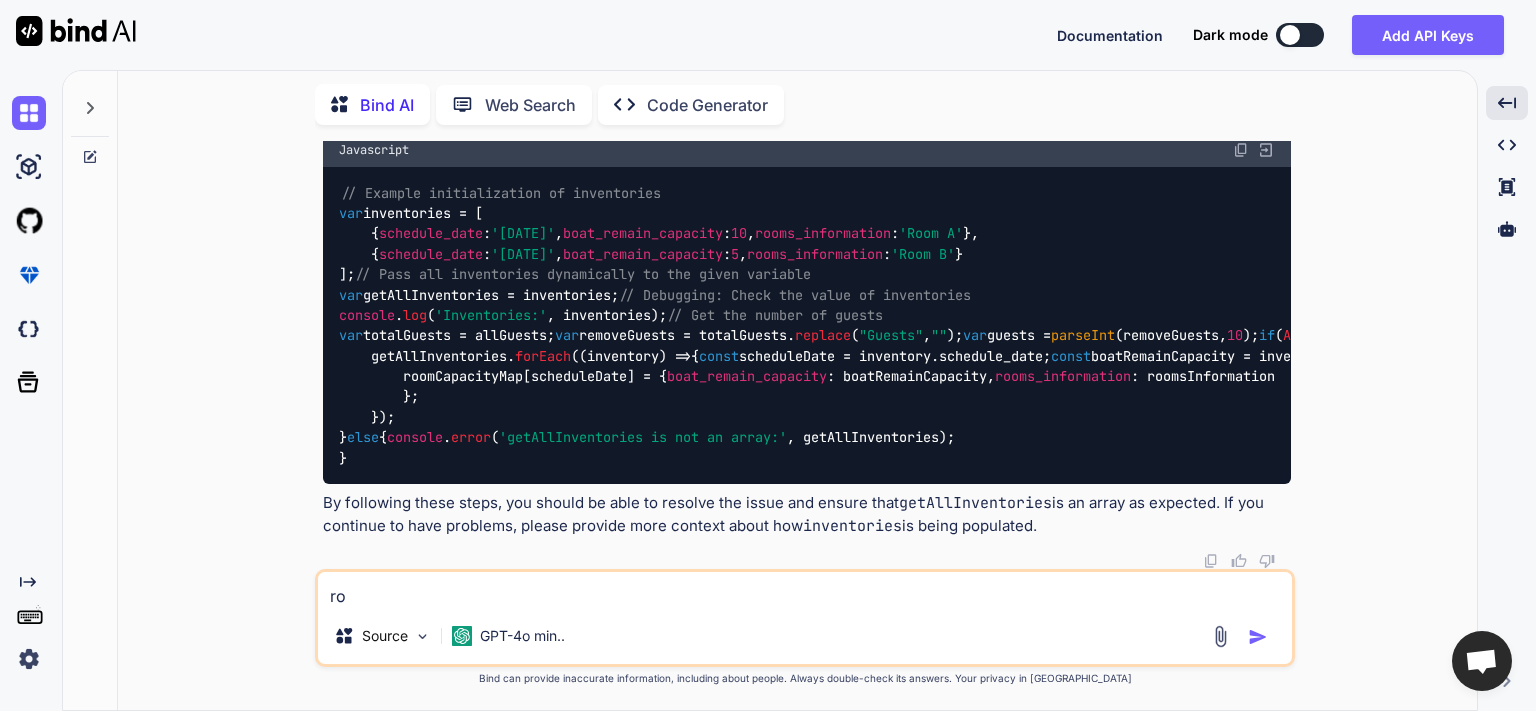 type on "r" 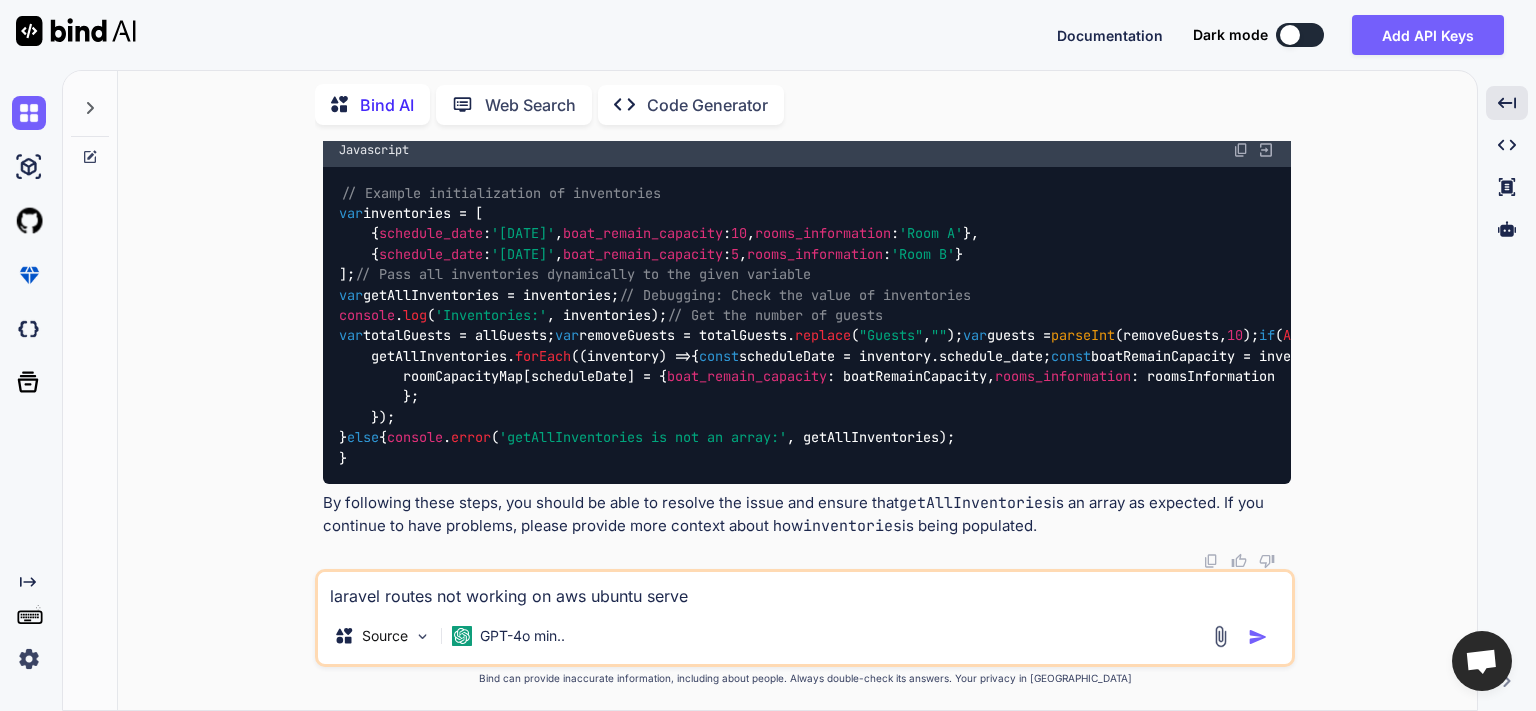 type on "laravel routes not working on aws ubuntu server" 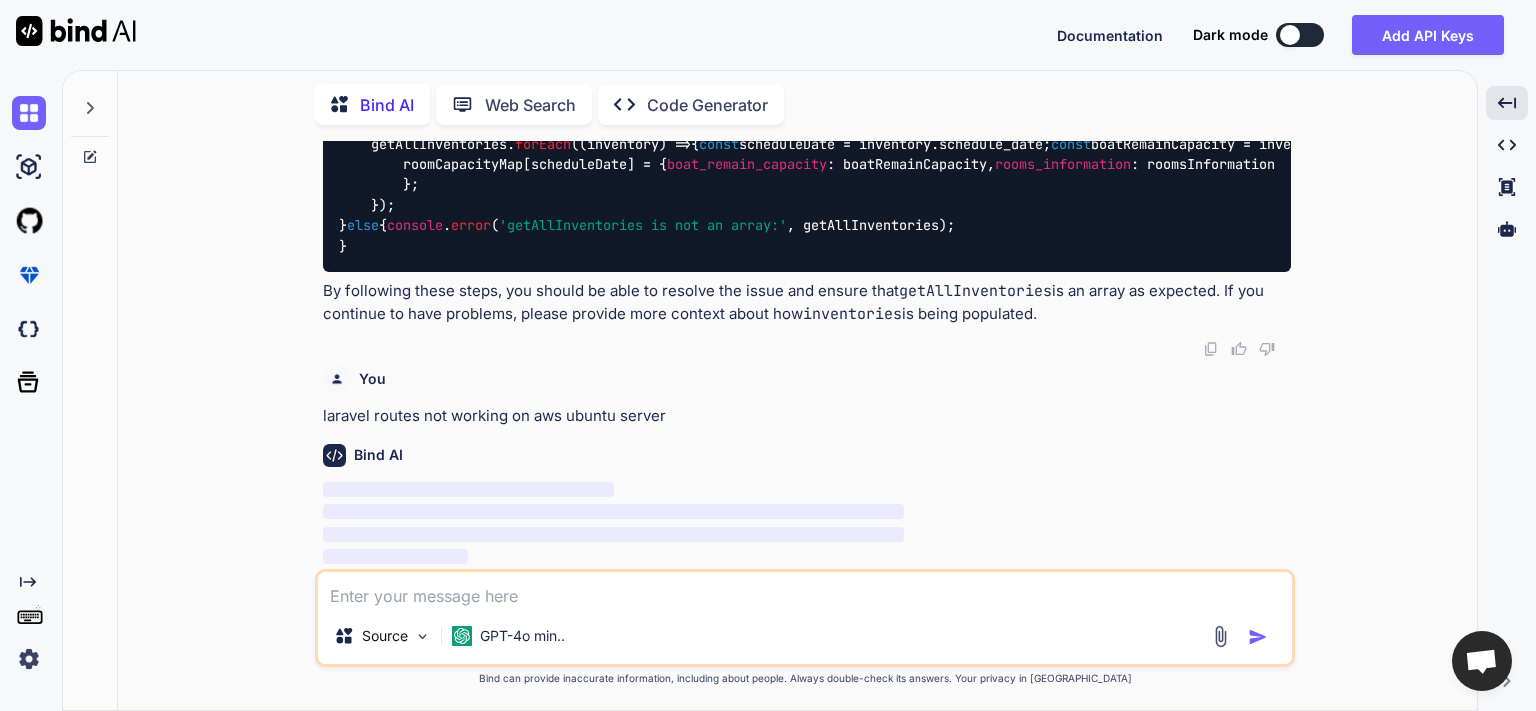 scroll, scrollTop: 31976, scrollLeft: 0, axis: vertical 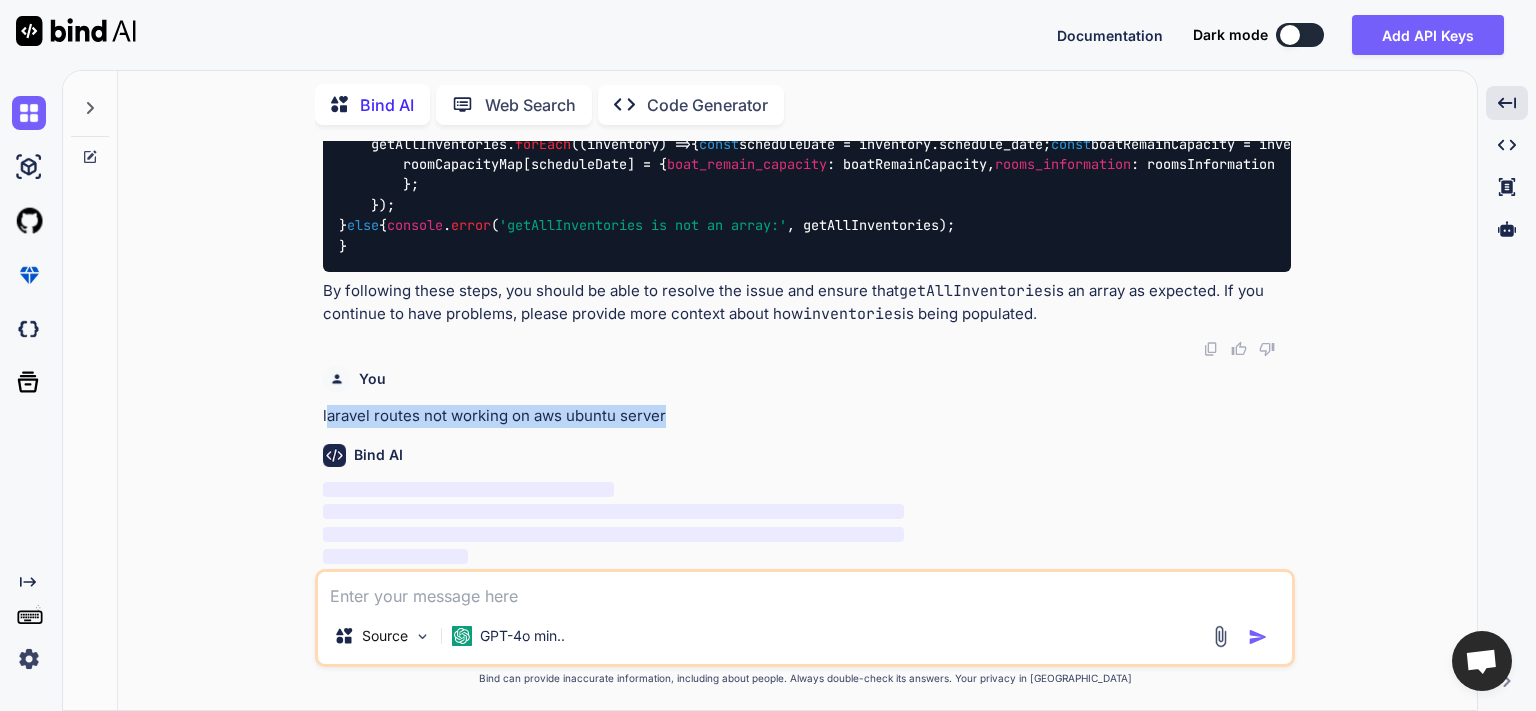 drag, startPoint x: 325, startPoint y: 420, endPoint x: 720, endPoint y: 419, distance: 395.00125 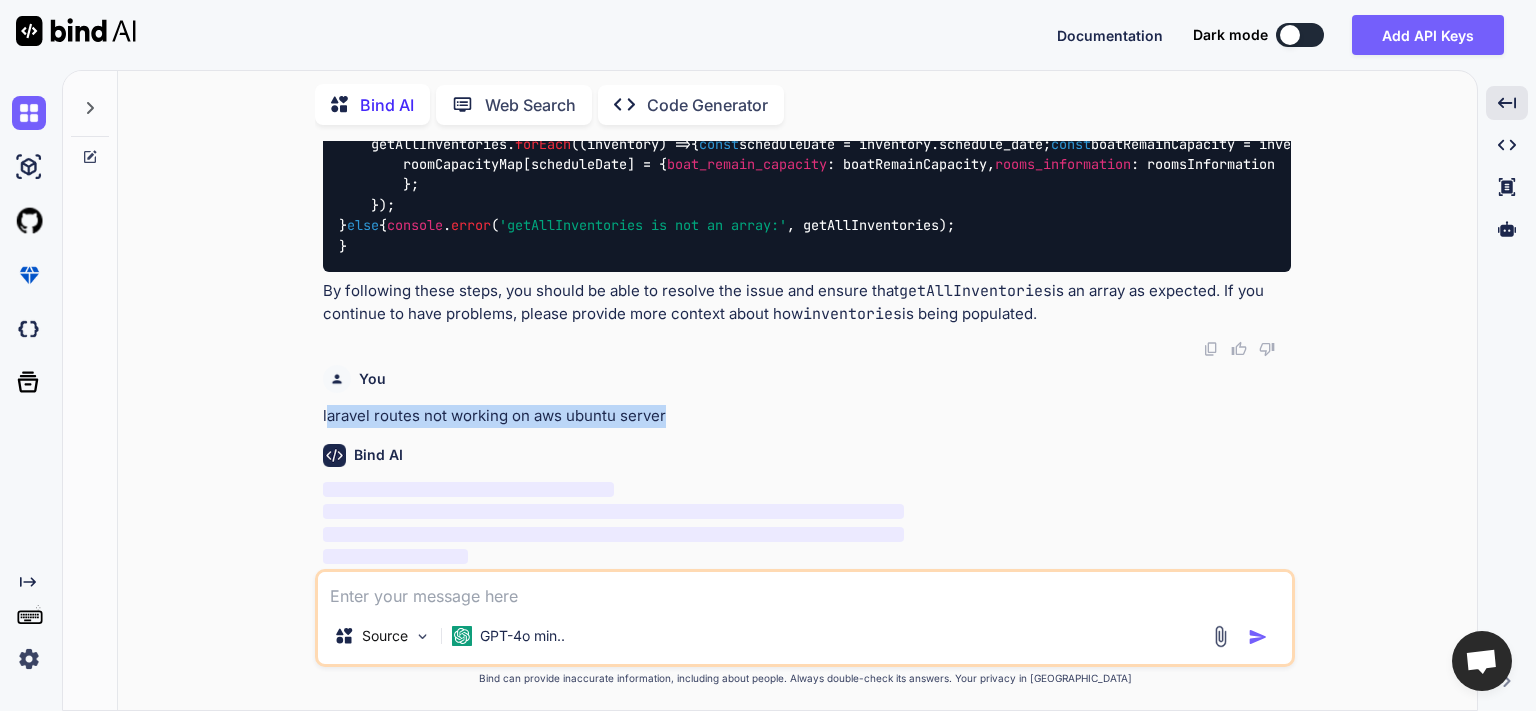 click on "laravel routes not working on aws ubuntu server" at bounding box center [807, 416] 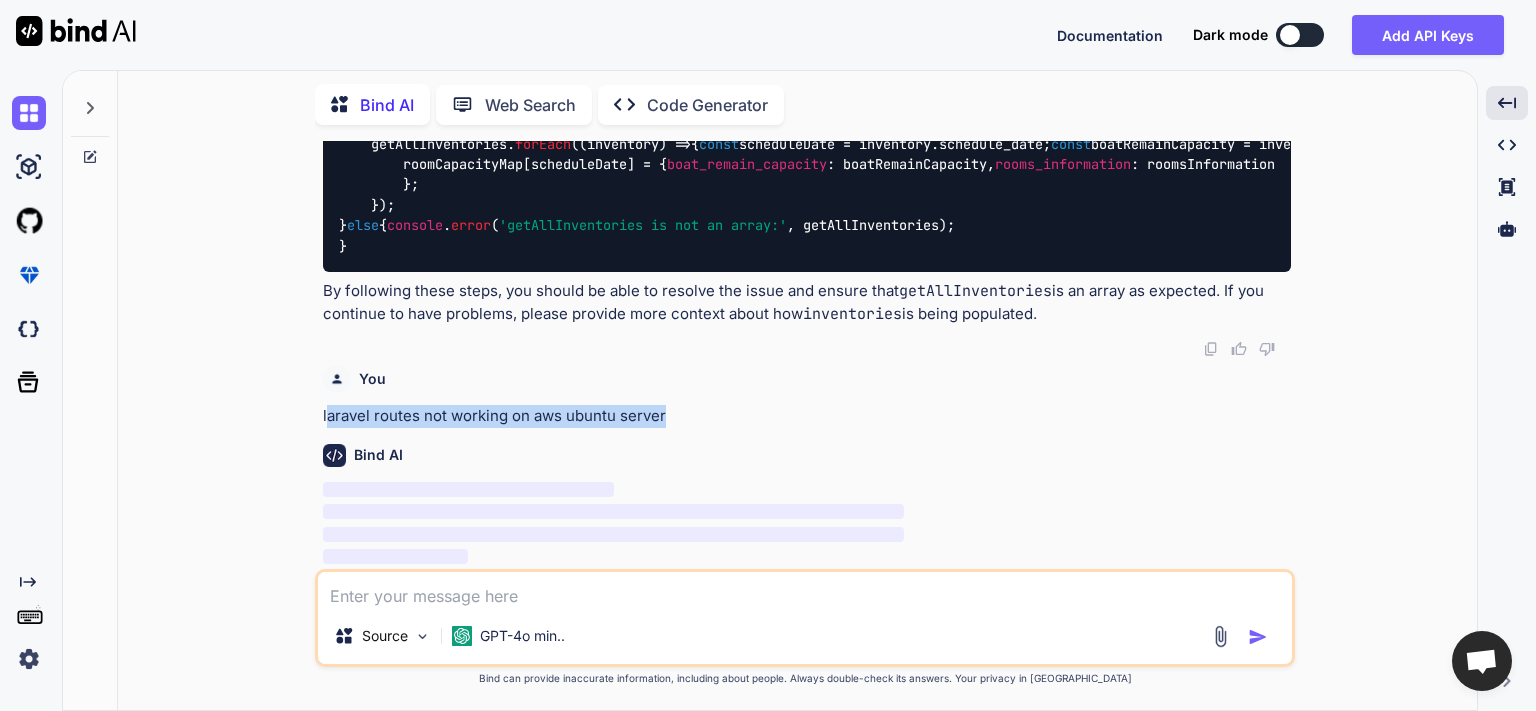 copy on "aravel routes not working on aws ubuntu server" 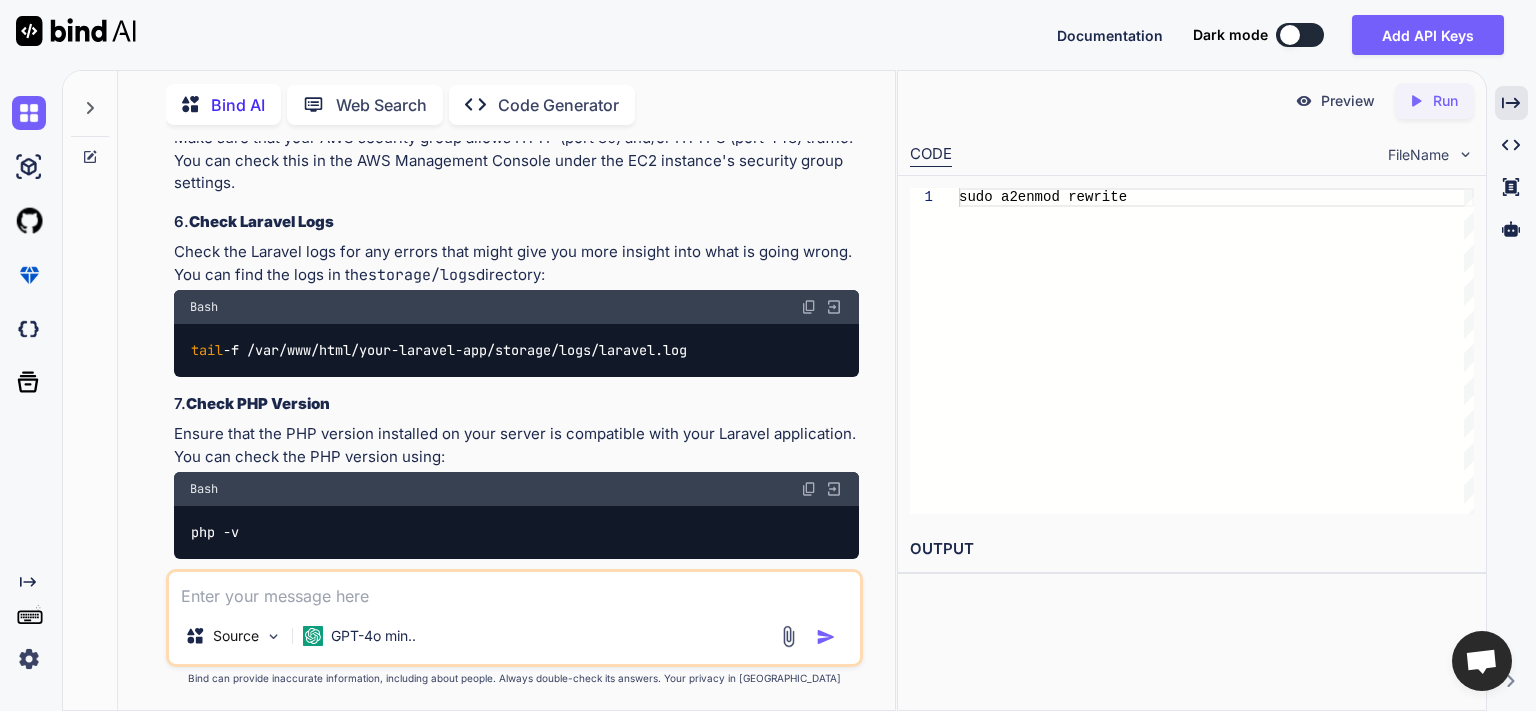 scroll, scrollTop: 35404, scrollLeft: 0, axis: vertical 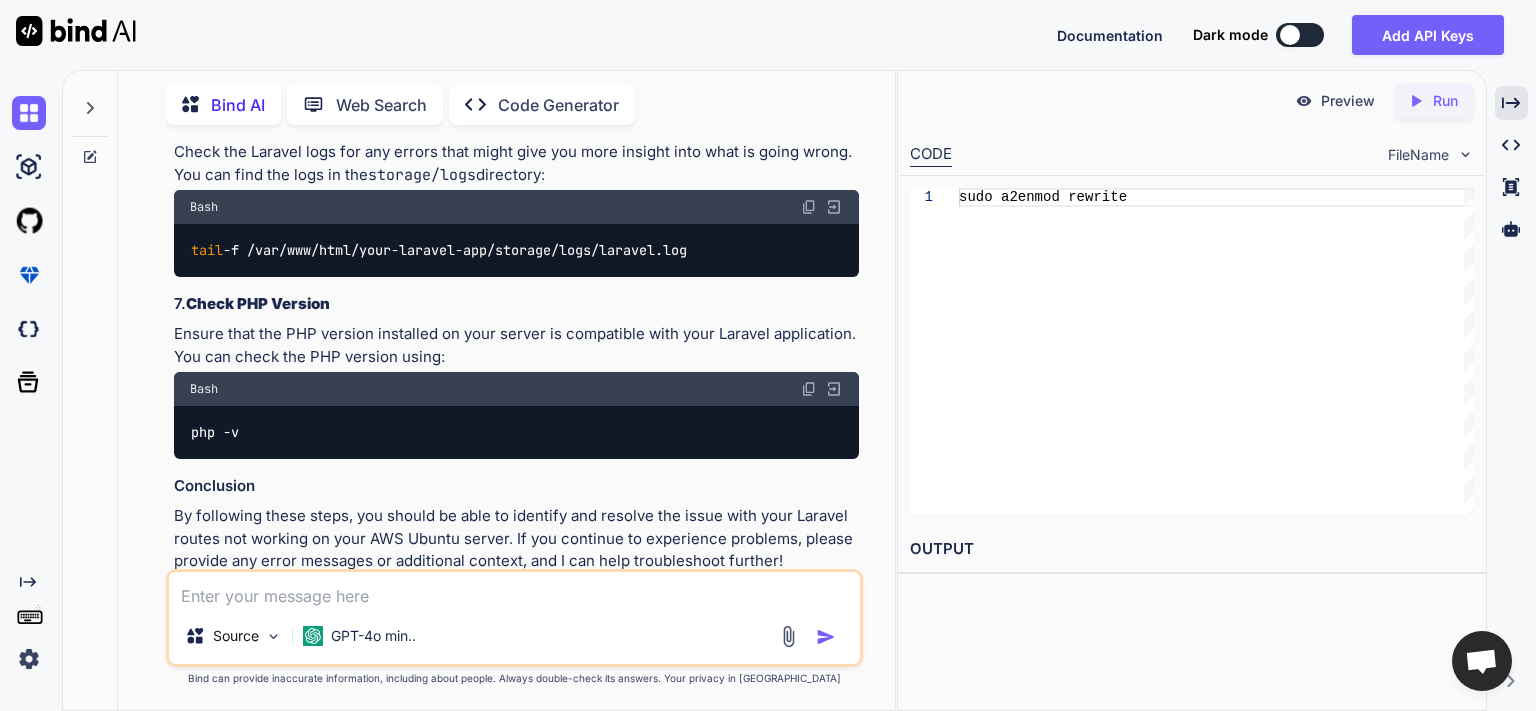 click on "For Nginx:" at bounding box center [516, -867] 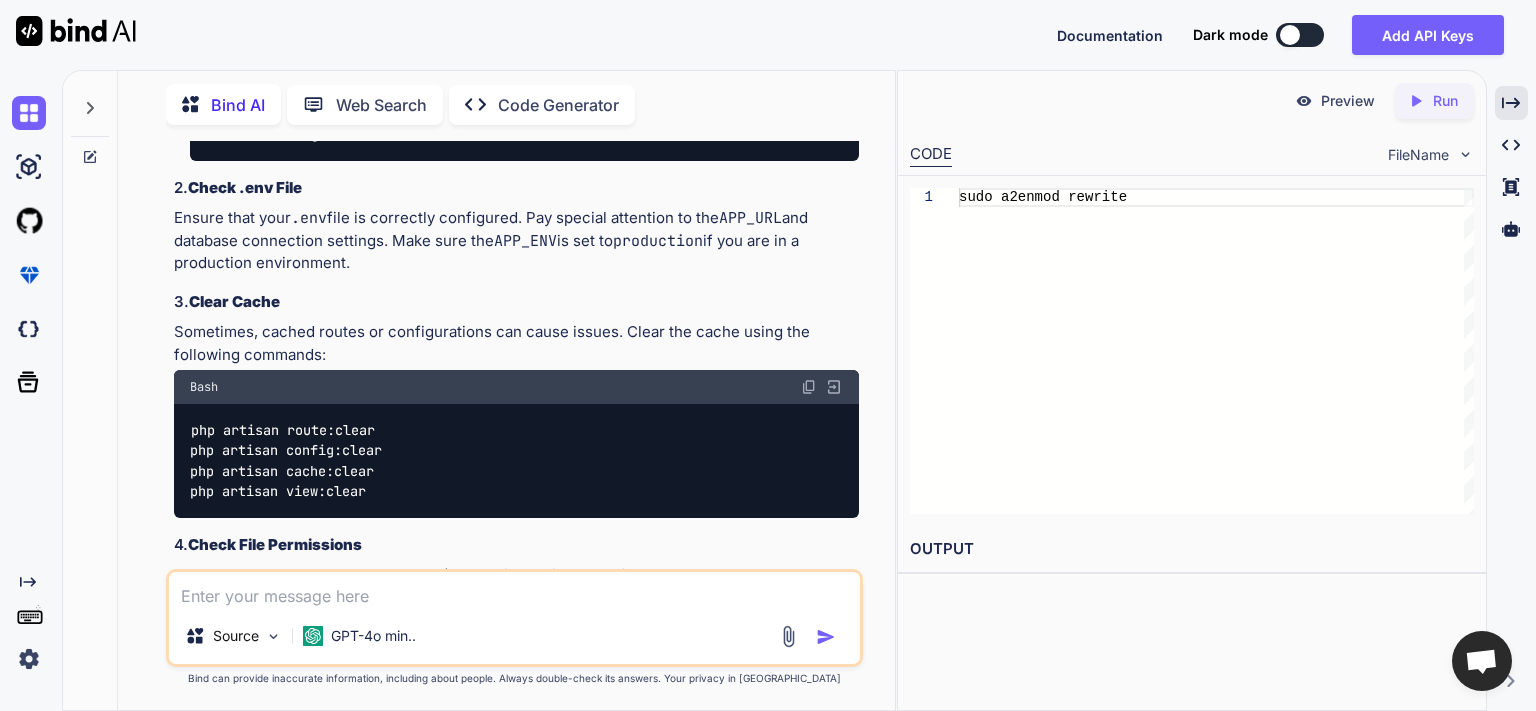 scroll, scrollTop: 34877, scrollLeft: 0, axis: vertical 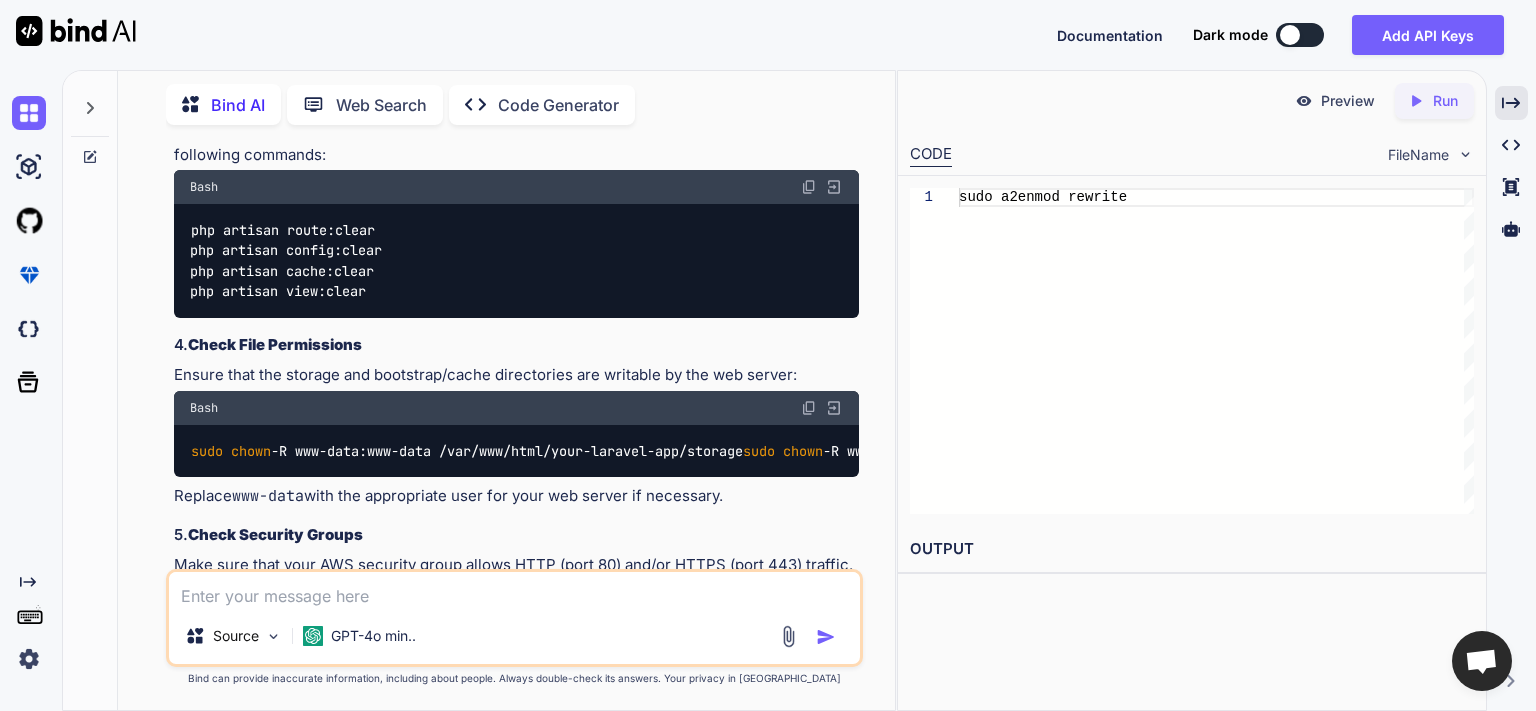 click on "sudo  a2enmod rewrite" at bounding box center [283, -697] 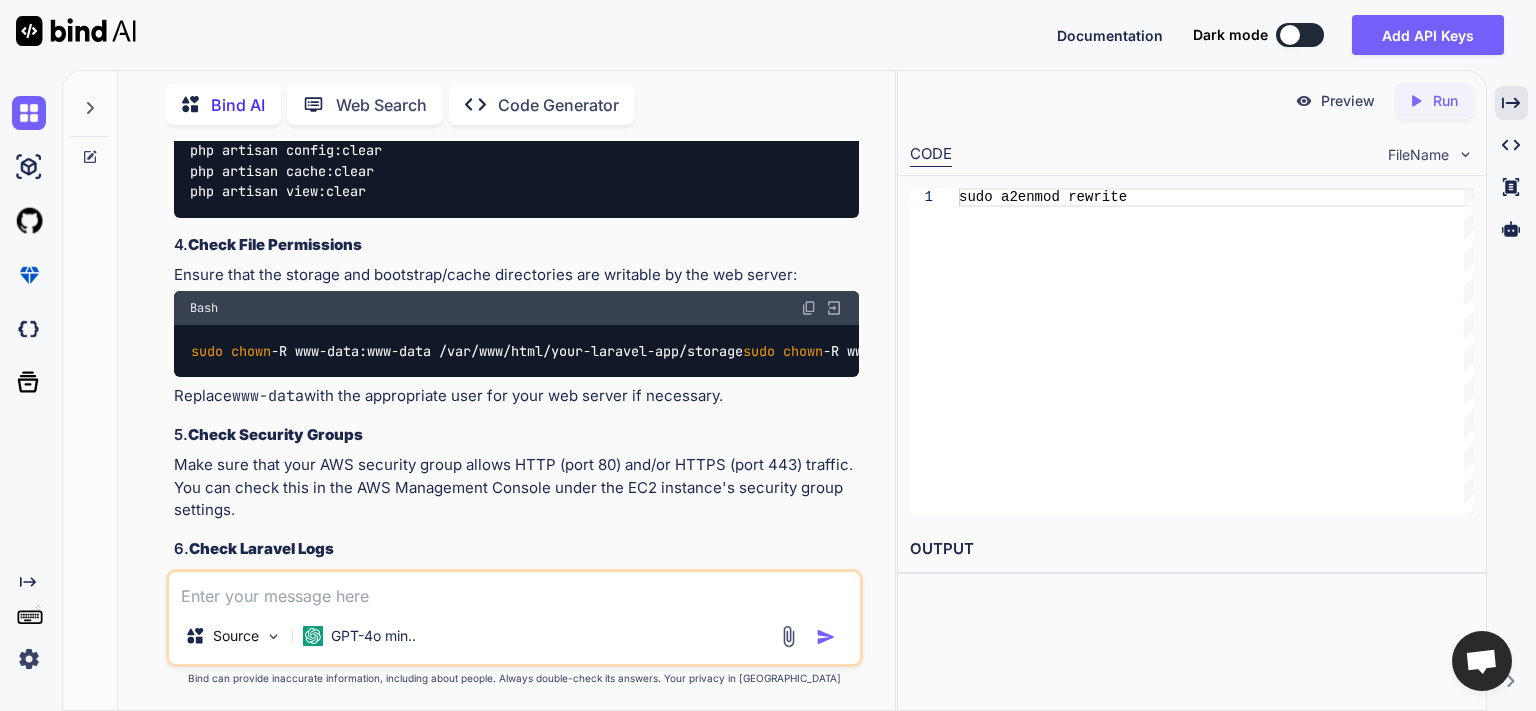 scroll, scrollTop: 35077, scrollLeft: 0, axis: vertical 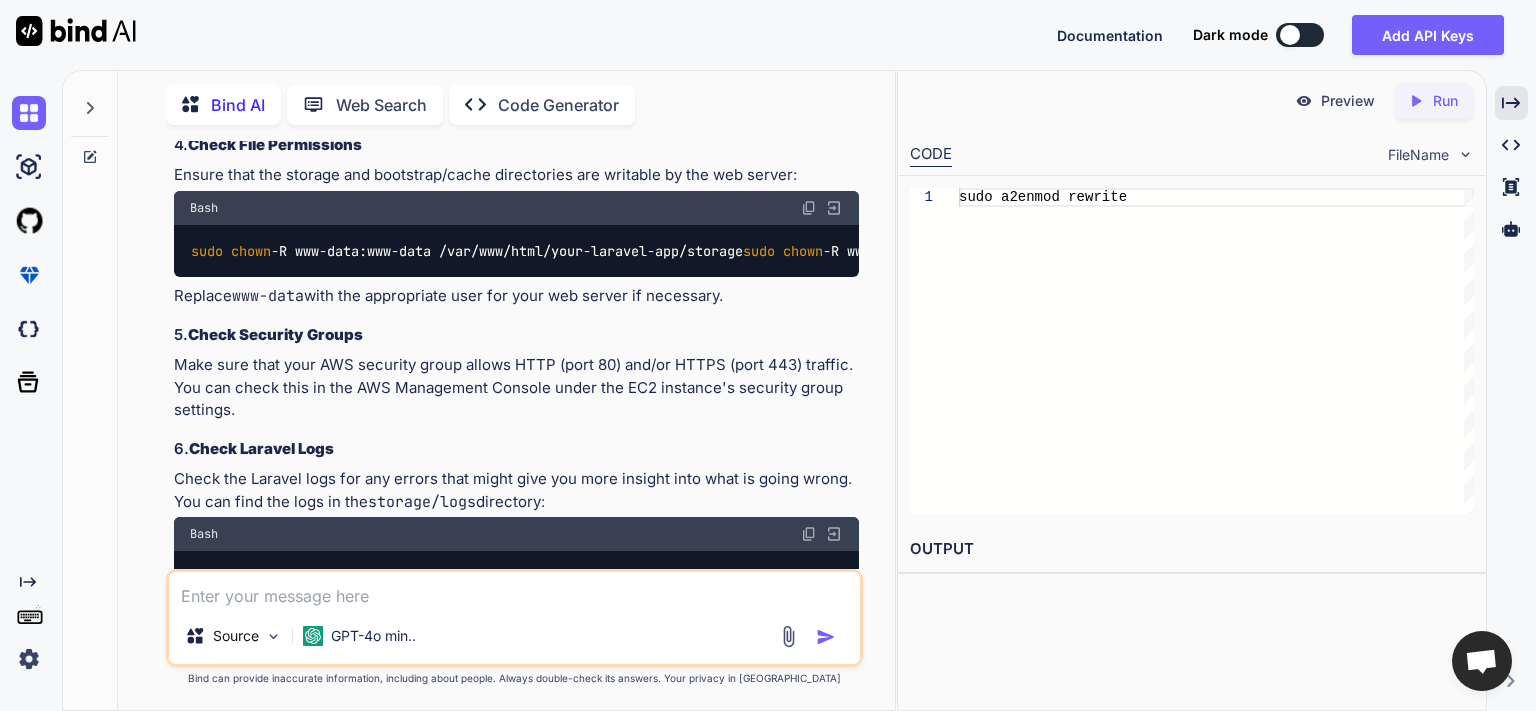 click on "Check your Apache configuration file (usually located in  /etc/apache2/sites-available/000-default.conf  or a similar file) and ensure that the  AllowOverride  directive is set to  All  for your Laravel directory:
Apache <Directory /var/www/html/your-laravel-app/public>
AllowOverride All
</Directory>" at bounding box center [524, -773] 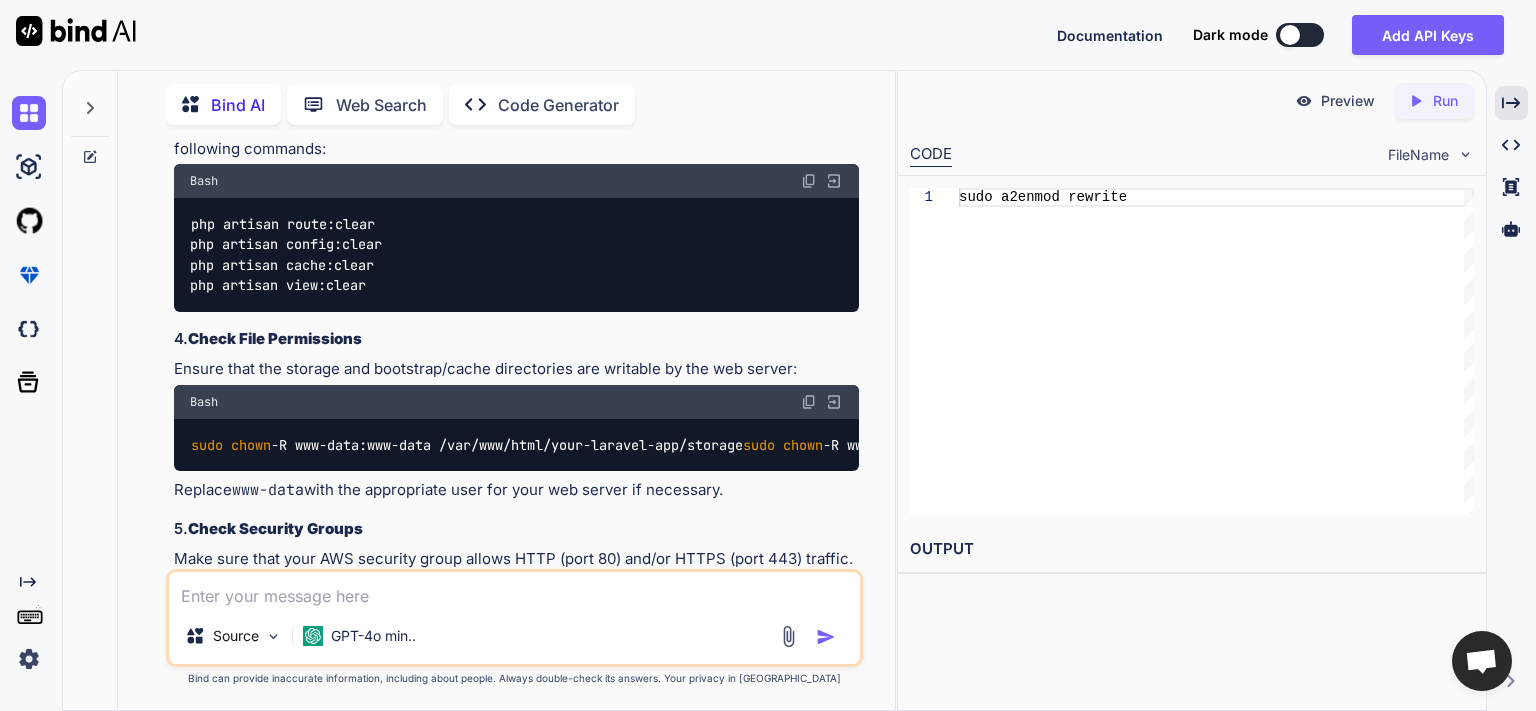scroll, scrollTop: 34877, scrollLeft: 0, axis: vertical 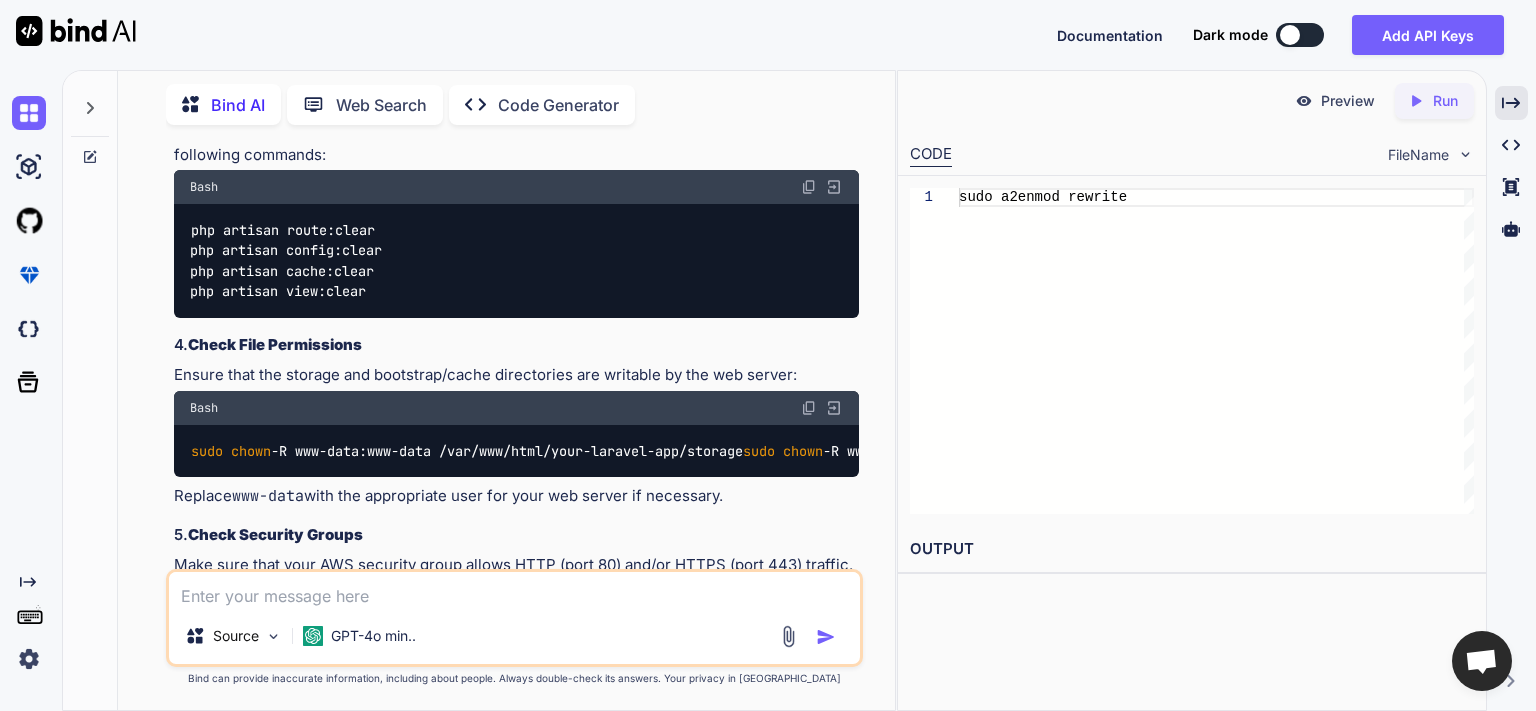 click on "Ensure that the  mod_rewrite  module is enabled. You can enable it using the following command:
Bash sudo  a2enmod rewrite" at bounding box center (524, -737) 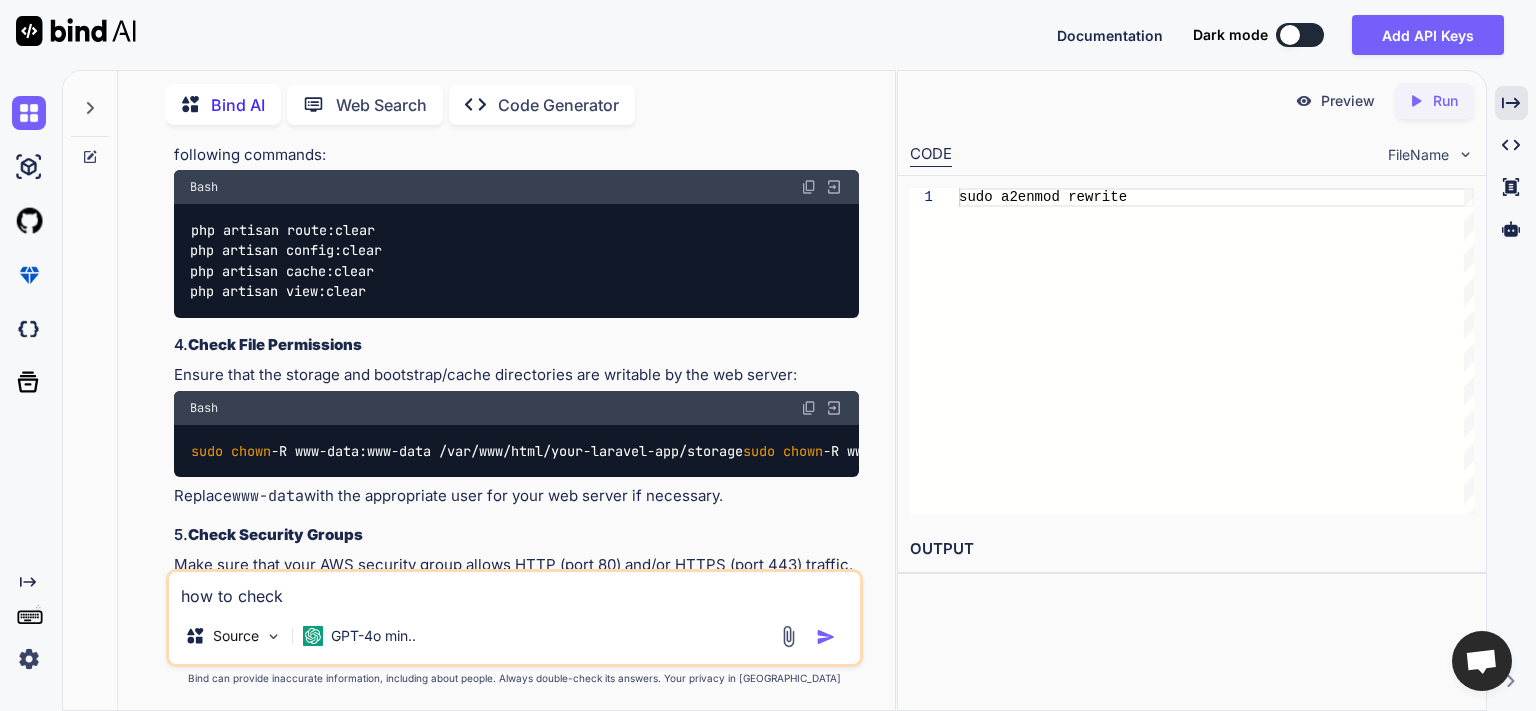 paste on "a2enmod rewrite" 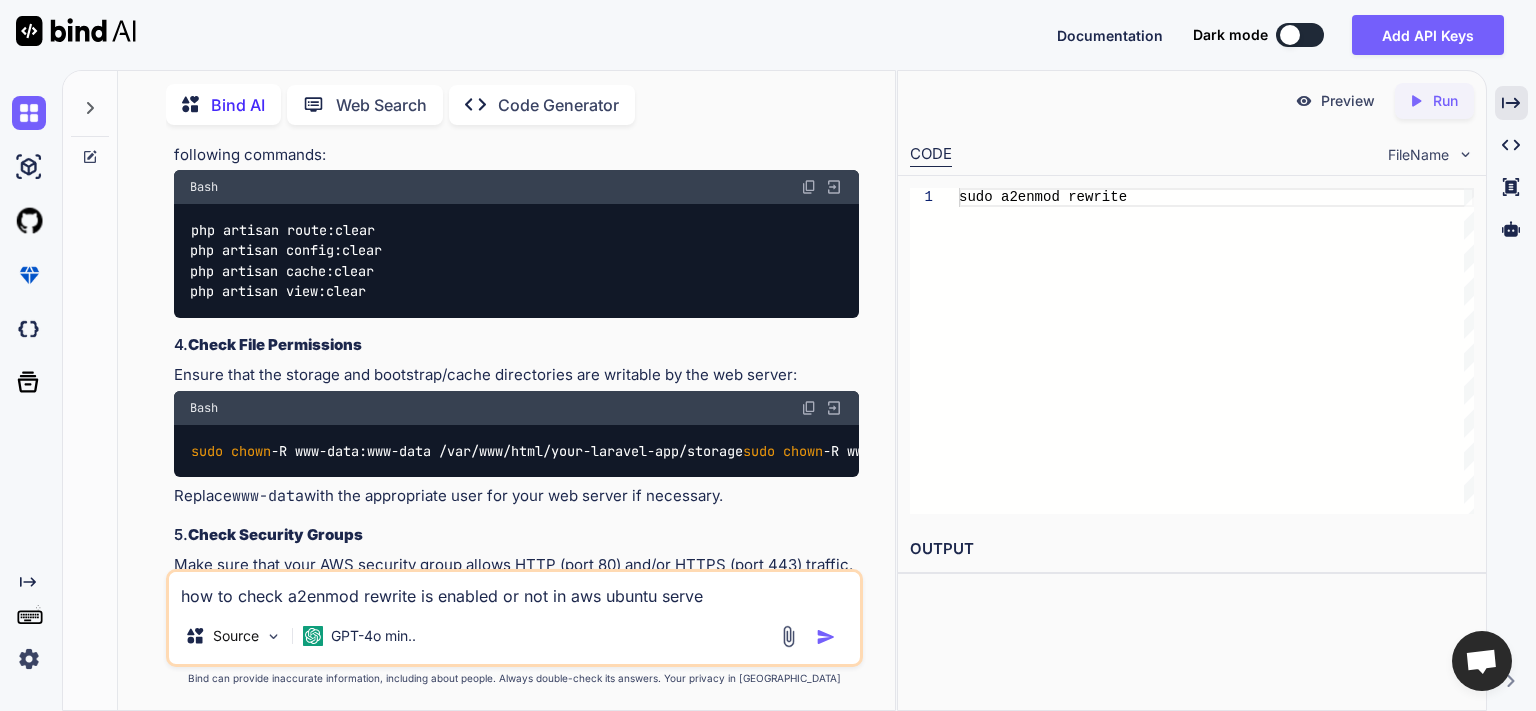 type on "how to check a2enmod rewrite is enabled or not in aws ubuntu server" 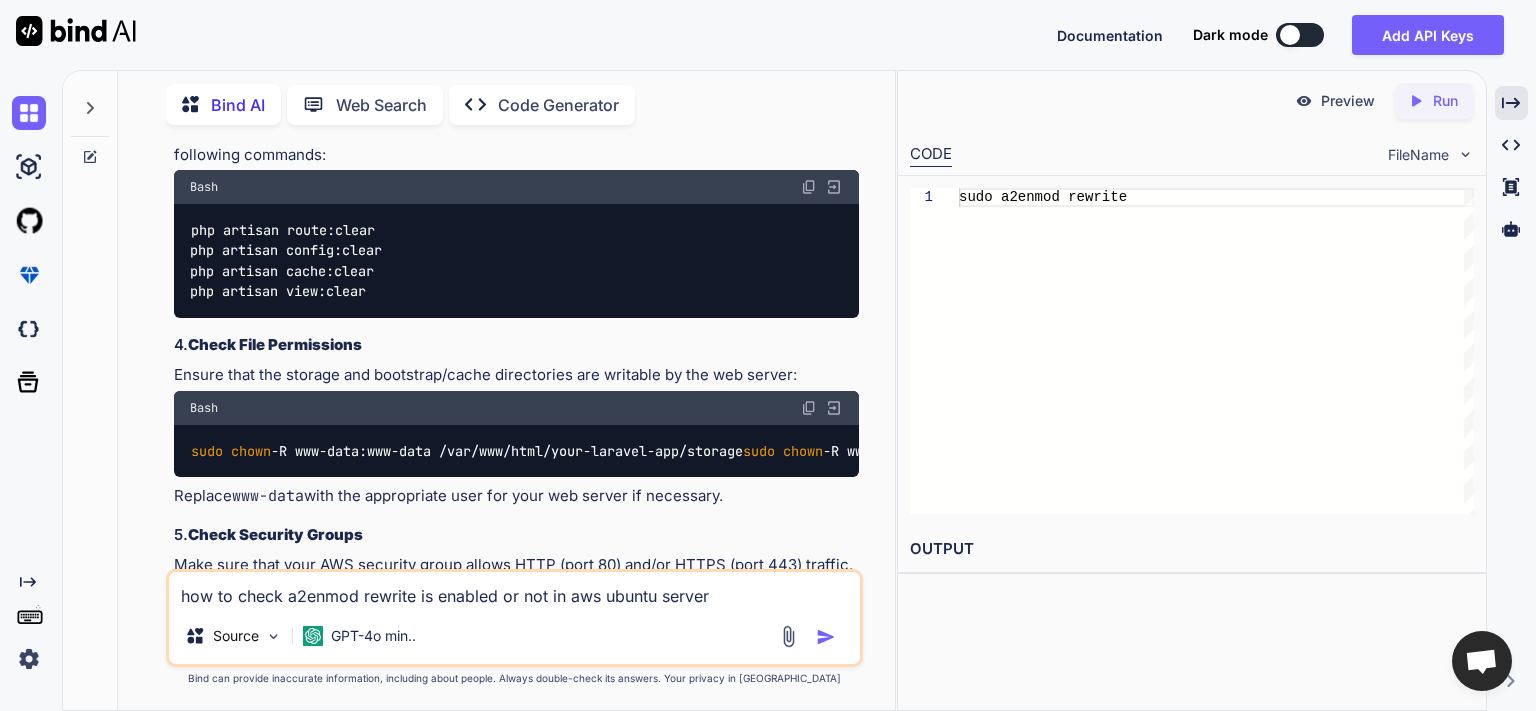 type 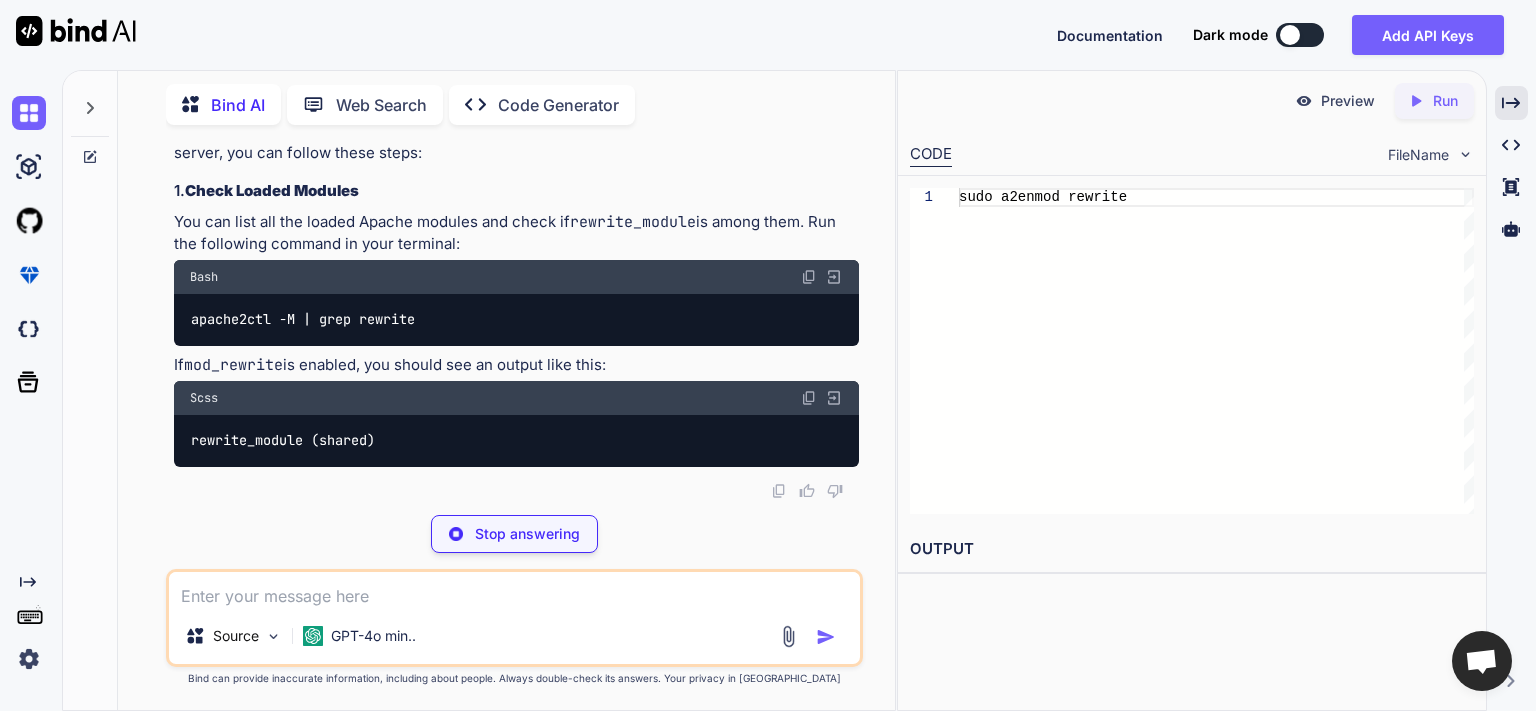 scroll, scrollTop: 37084, scrollLeft: 0, axis: vertical 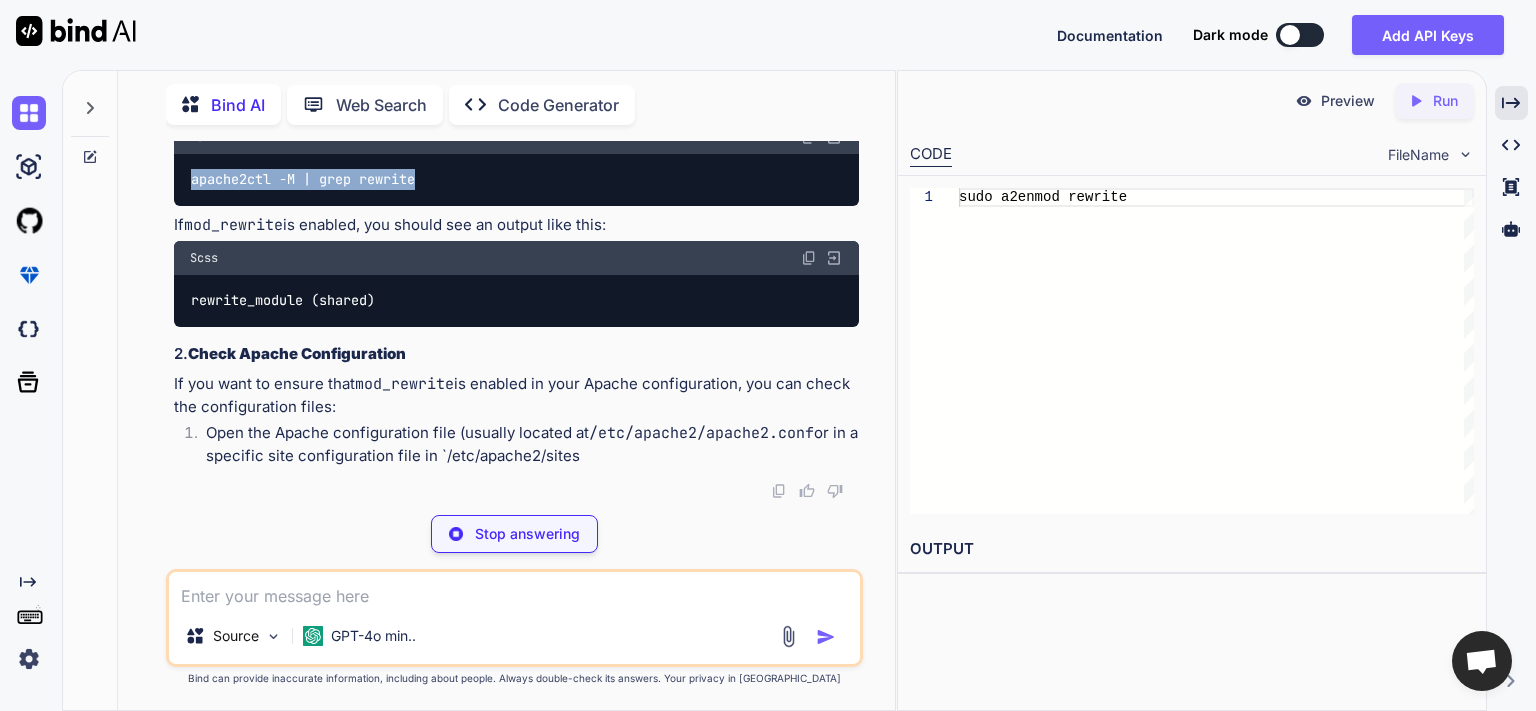 drag, startPoint x: 190, startPoint y: 385, endPoint x: 470, endPoint y: 396, distance: 280.21597 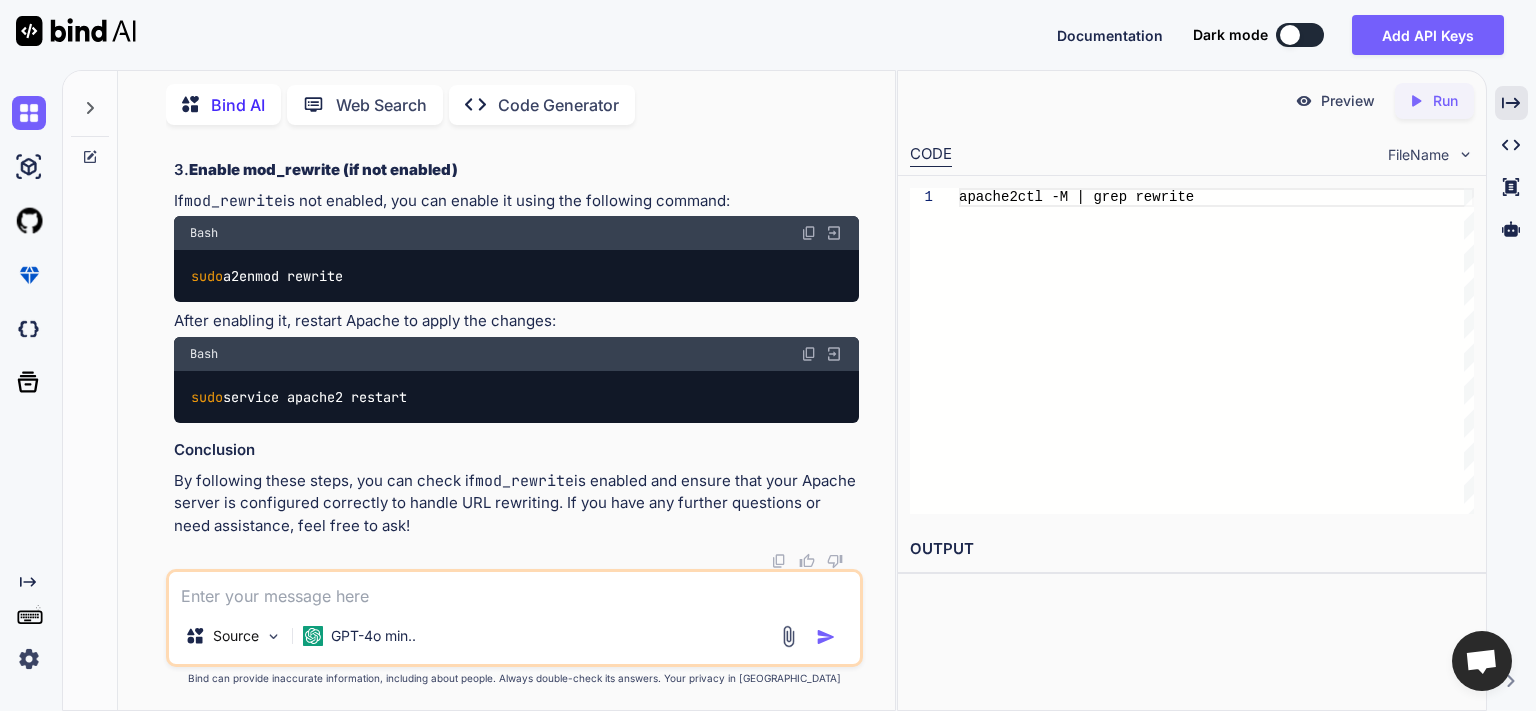 scroll, scrollTop: 37684, scrollLeft: 0, axis: vertical 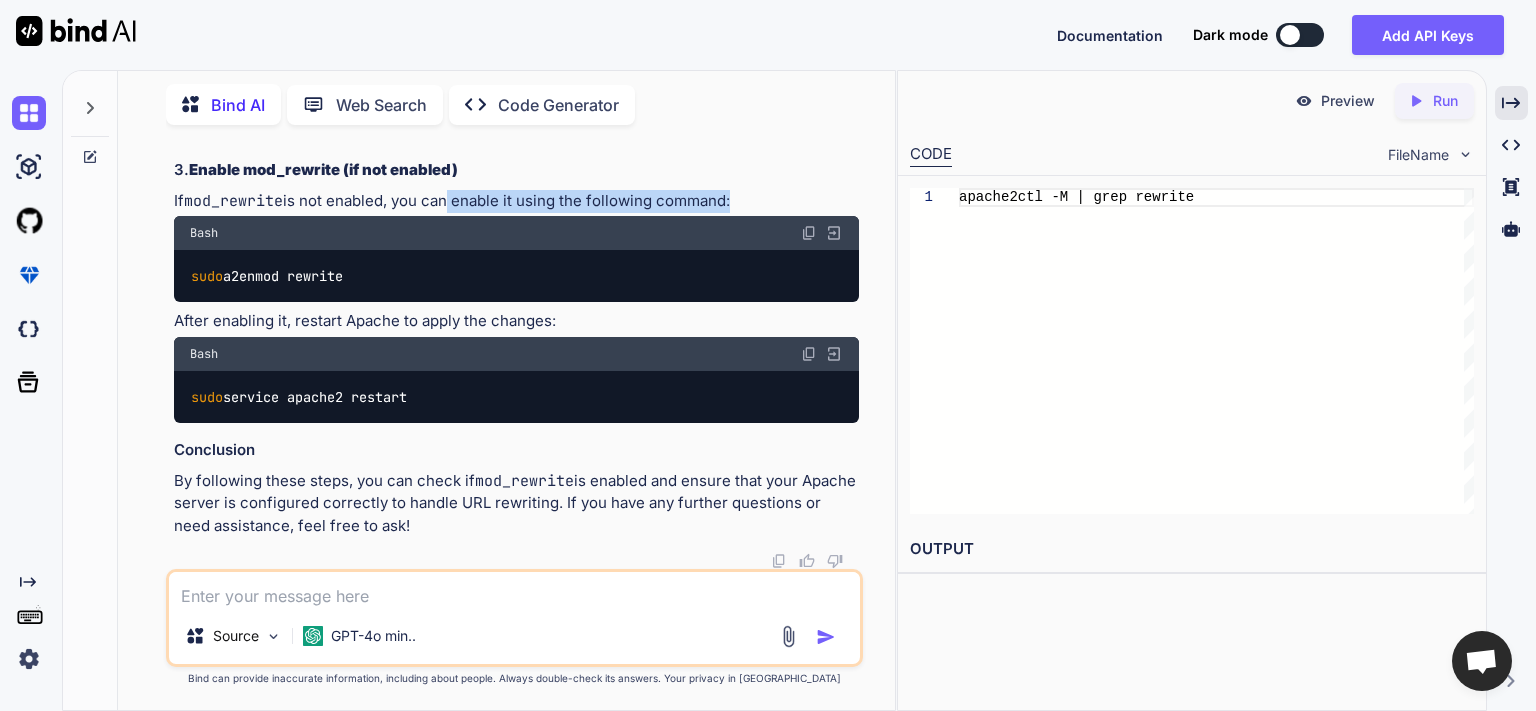 drag, startPoint x: 443, startPoint y: 321, endPoint x: 732, endPoint y: 319, distance: 289.00693 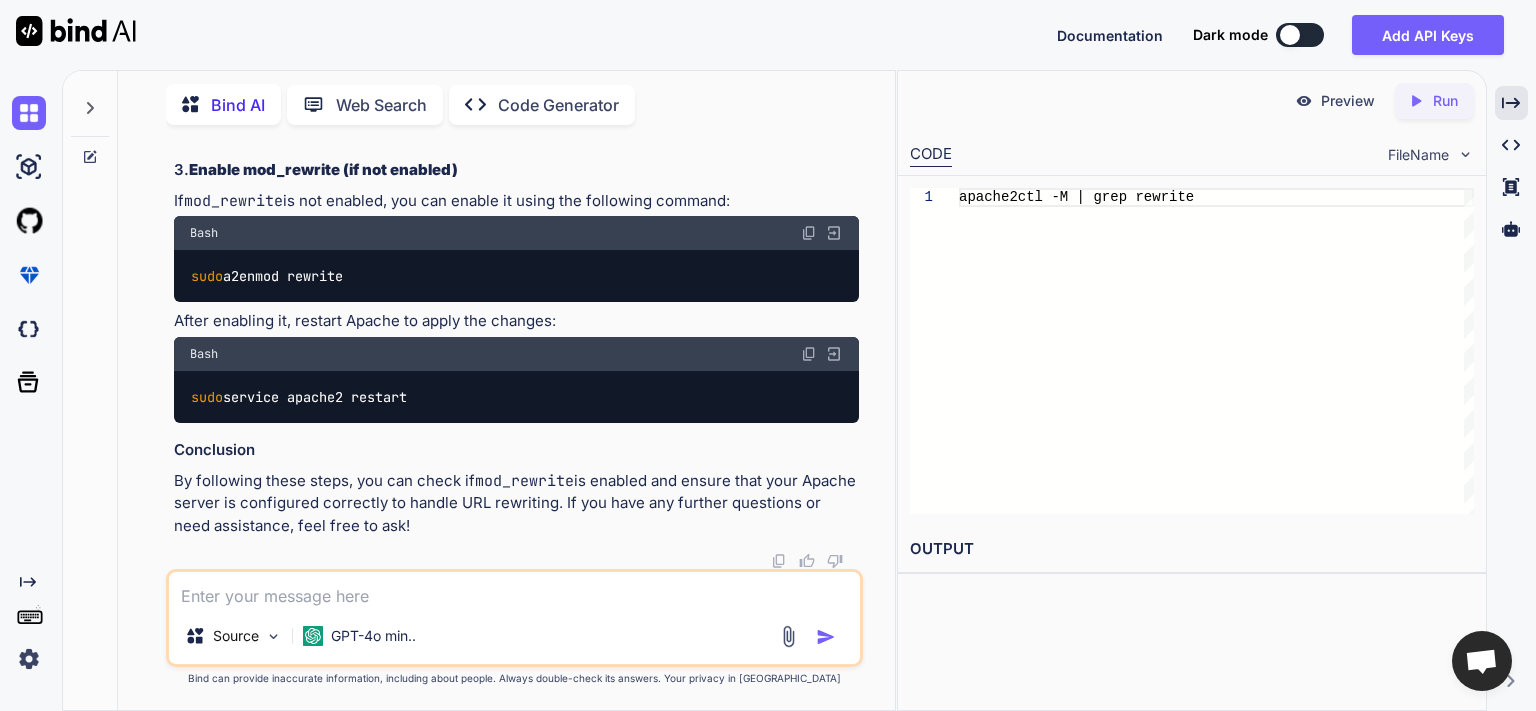 click on "AllowOverride" at bounding box center (338, 132) 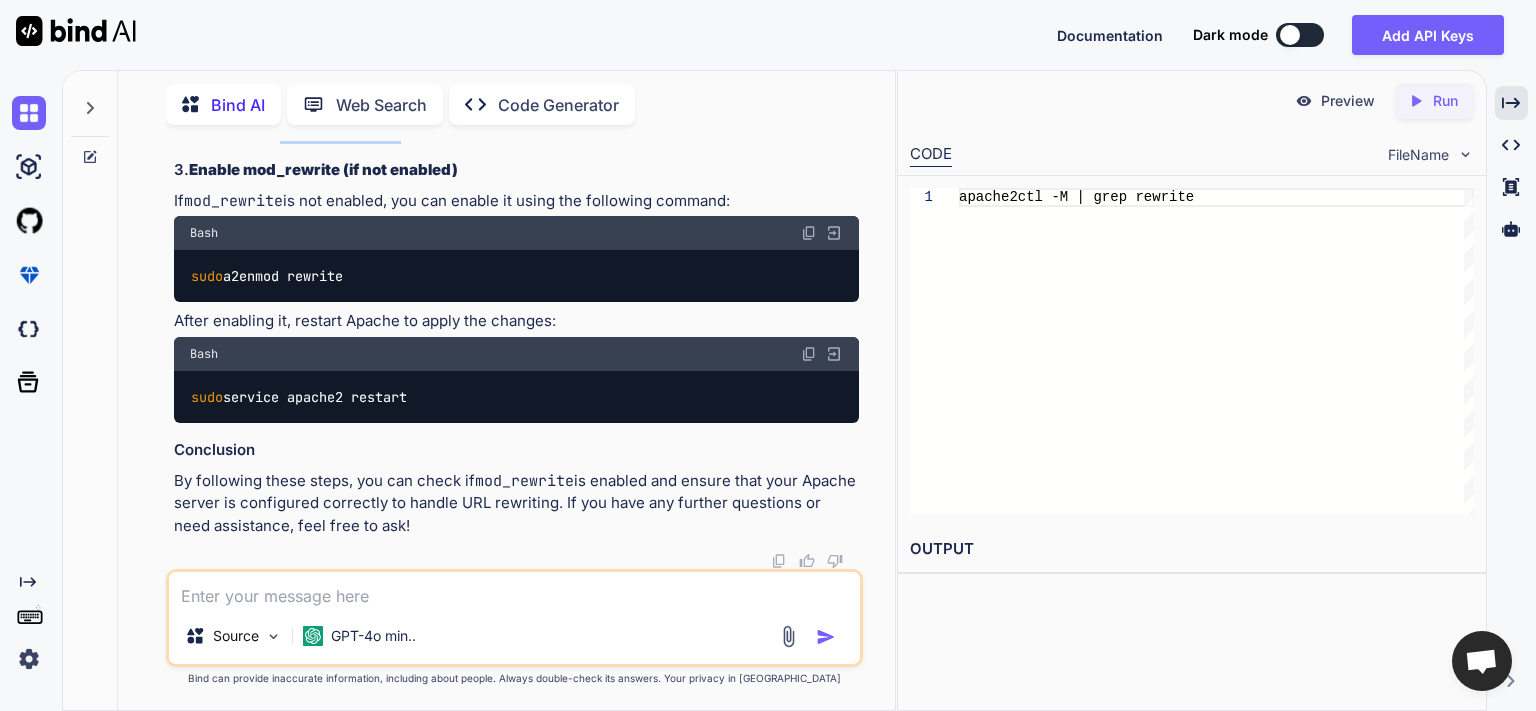 click on "AllowOverride" at bounding box center [338, 132] 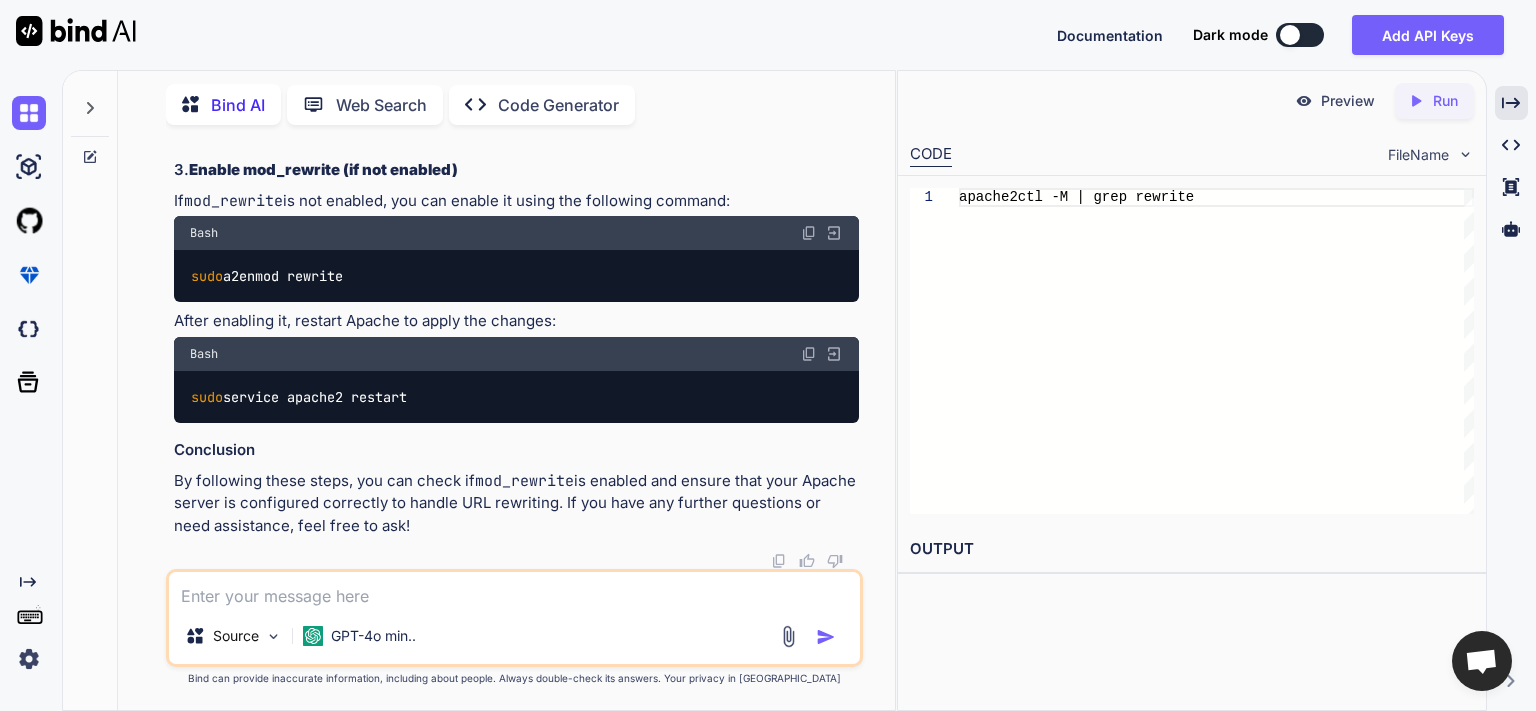click on "Make sure that  AllowOverride  is set to  All  to allow  .htaccess  files to work properly." at bounding box center (516, 132) 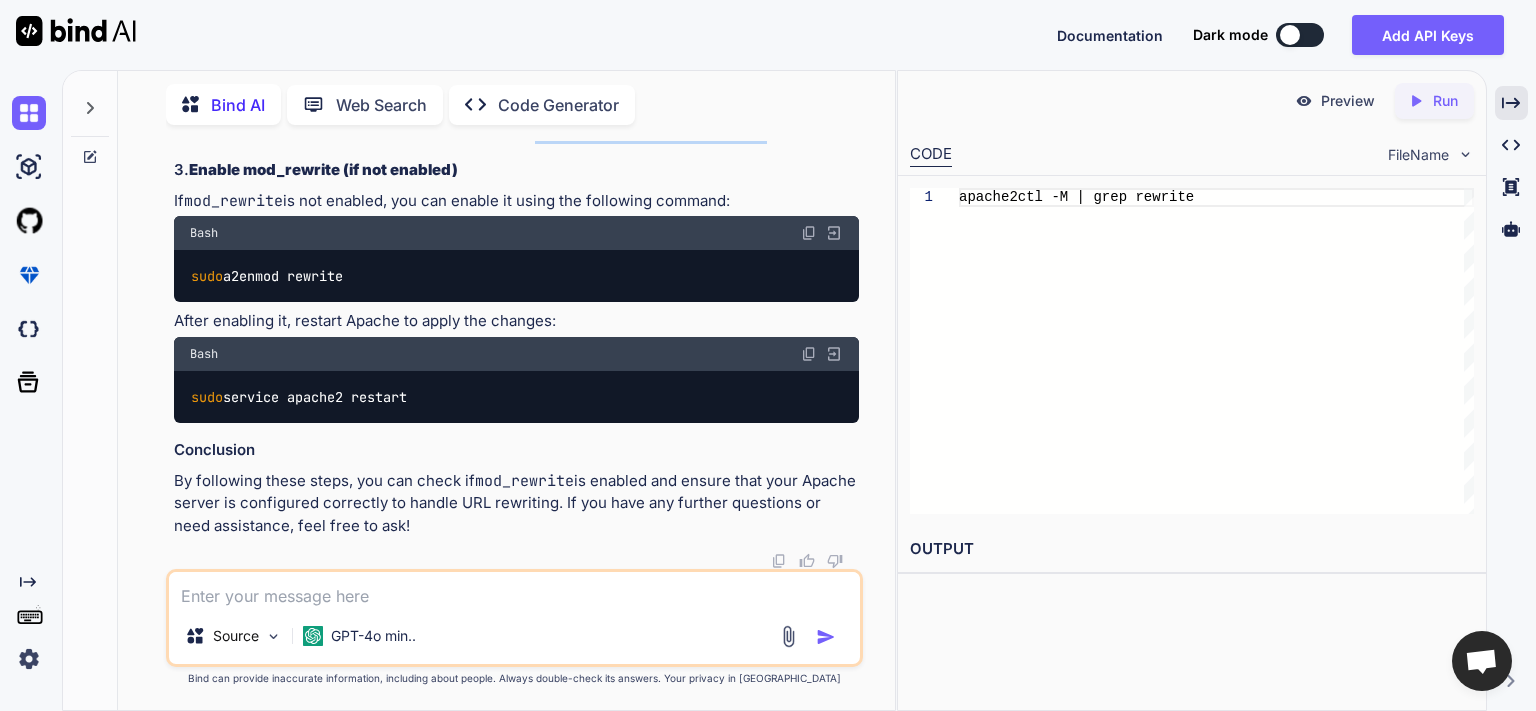 drag, startPoint x: 554, startPoint y: 451, endPoint x: 783, endPoint y: 455, distance: 229.03493 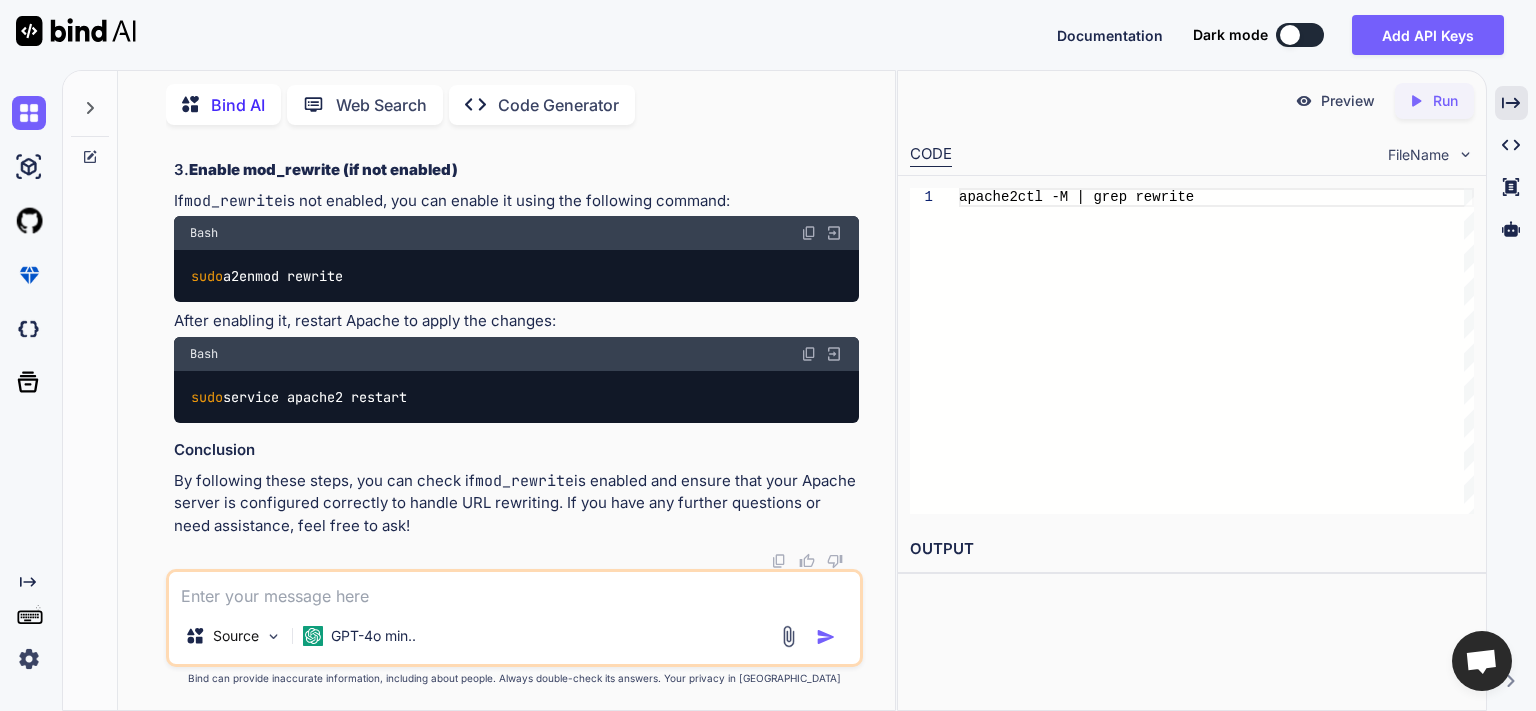 scroll, scrollTop: 37399, scrollLeft: 0, axis: vertical 